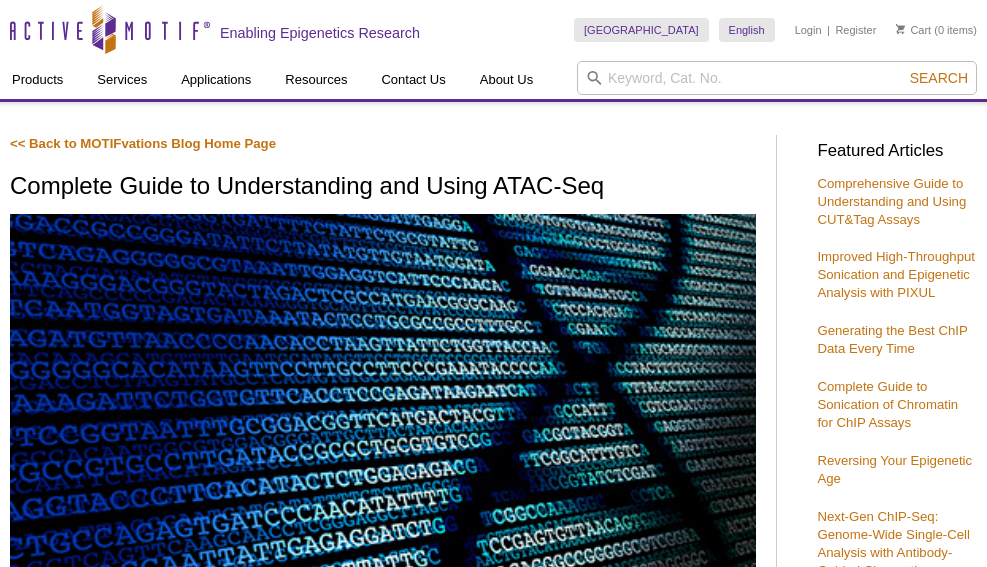 scroll, scrollTop: 46, scrollLeft: 0, axis: vertical 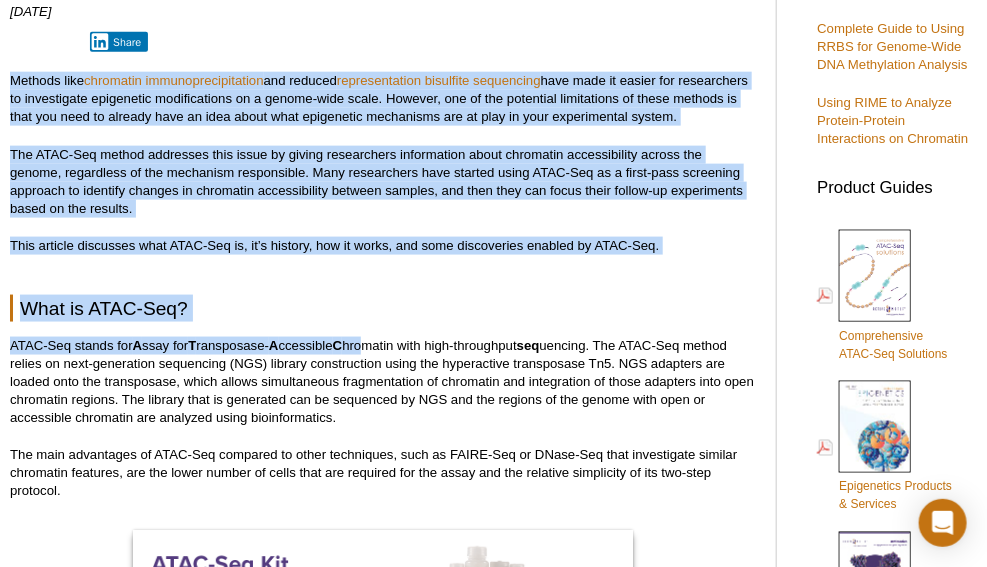 drag, startPoint x: 333, startPoint y: 36, endPoint x: 373, endPoint y: 345, distance: 311.57825 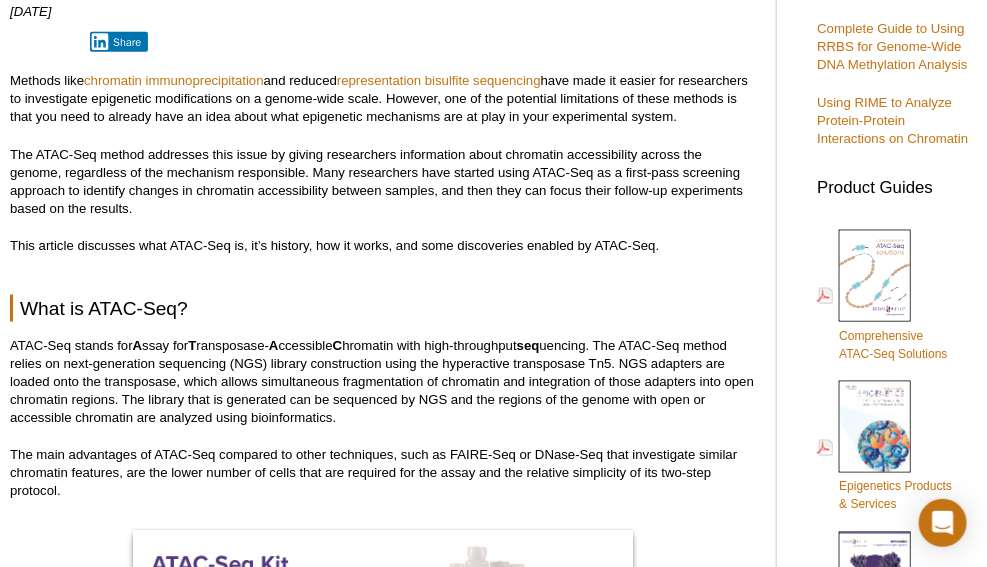 click on "ATAC-Seq stands for  A ssay for  T ransposase- A ccessible  C hromatin with high-throughput  seq uencing. The ATAC-Seq method relies on next-generation sequencing (NGS) library construction using the hyperactive transposase Tn5. NGS adapters are loaded onto the transposase, which allows simultaneous fragmentation of chromatin and integration of those adapters into open chromatin regions. The library that is generated can be sequenced by NGS and the regions of the genome with open or accessible chromatin are analyzed using bioinformatics." at bounding box center [383, 382] 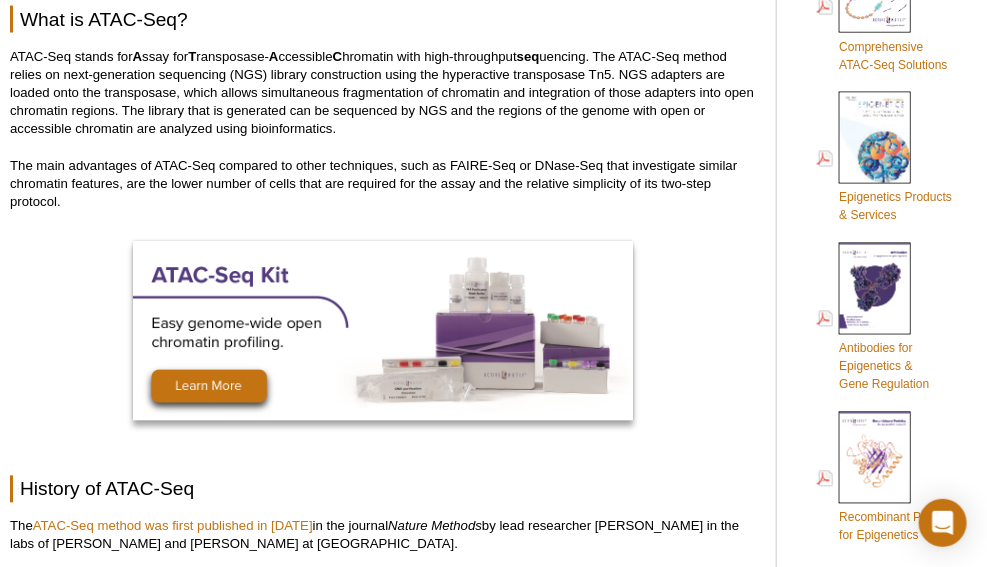 scroll, scrollTop: 1062, scrollLeft: 0, axis: vertical 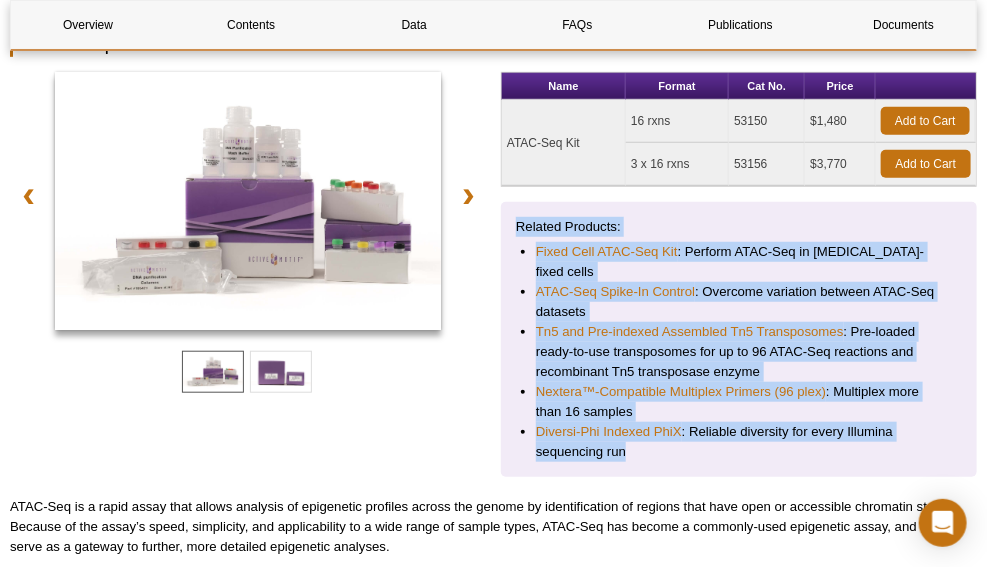 drag, startPoint x: 603, startPoint y: 210, endPoint x: 766, endPoint y: 471, distance: 307.7174 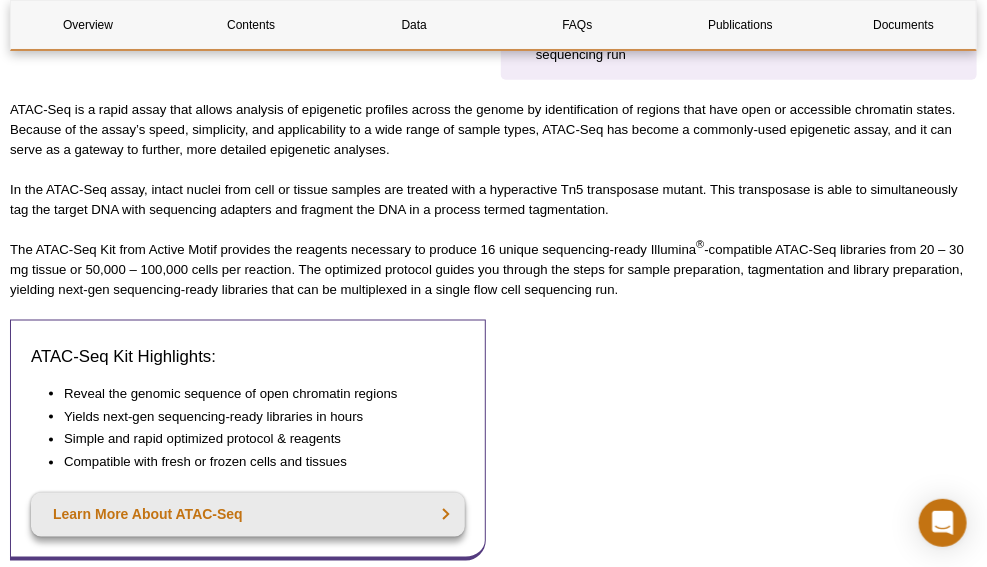scroll, scrollTop: 760, scrollLeft: 0, axis: vertical 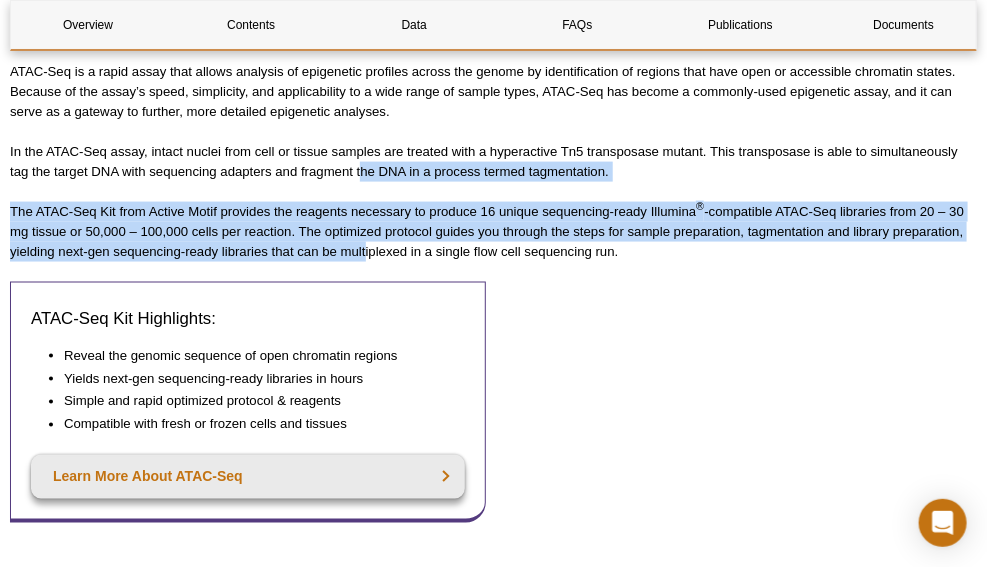 drag, startPoint x: 360, startPoint y: 175, endPoint x: 365, endPoint y: 255, distance: 80.1561 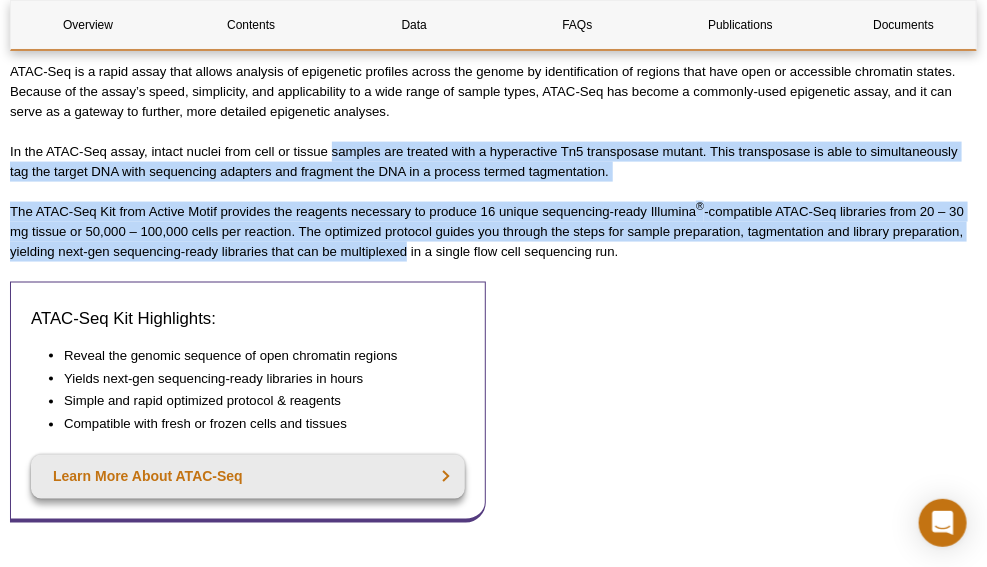 drag, startPoint x: 365, startPoint y: 255, endPoint x: 371, endPoint y: 145, distance: 110.16351 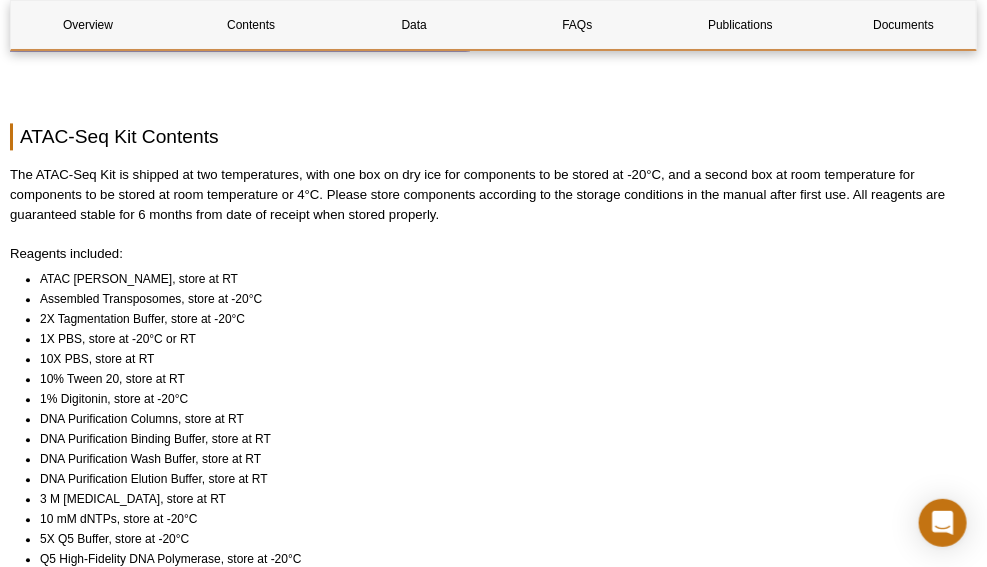 scroll, scrollTop: 1235, scrollLeft: 0, axis: vertical 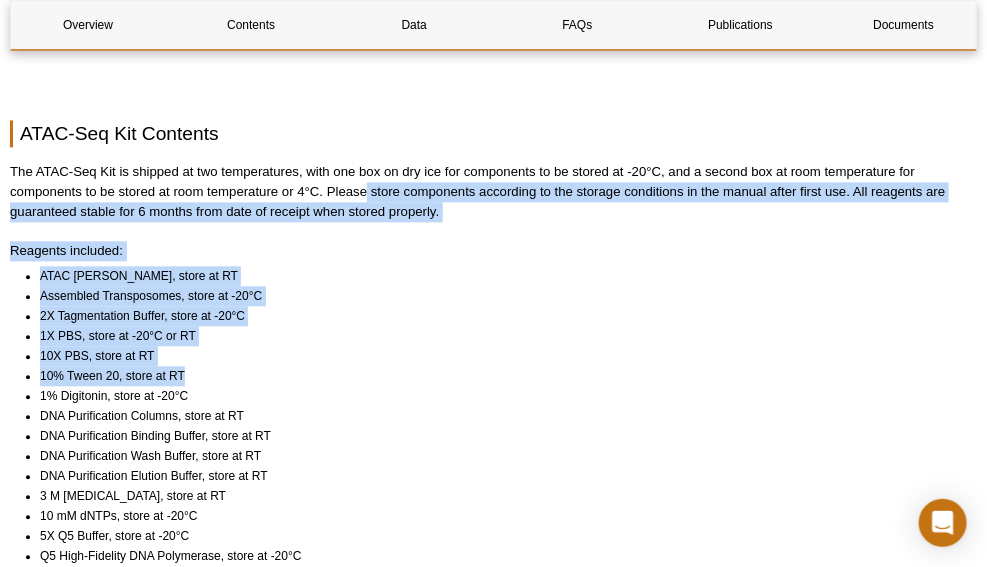 drag, startPoint x: 368, startPoint y: 195, endPoint x: 368, endPoint y: 367, distance: 172 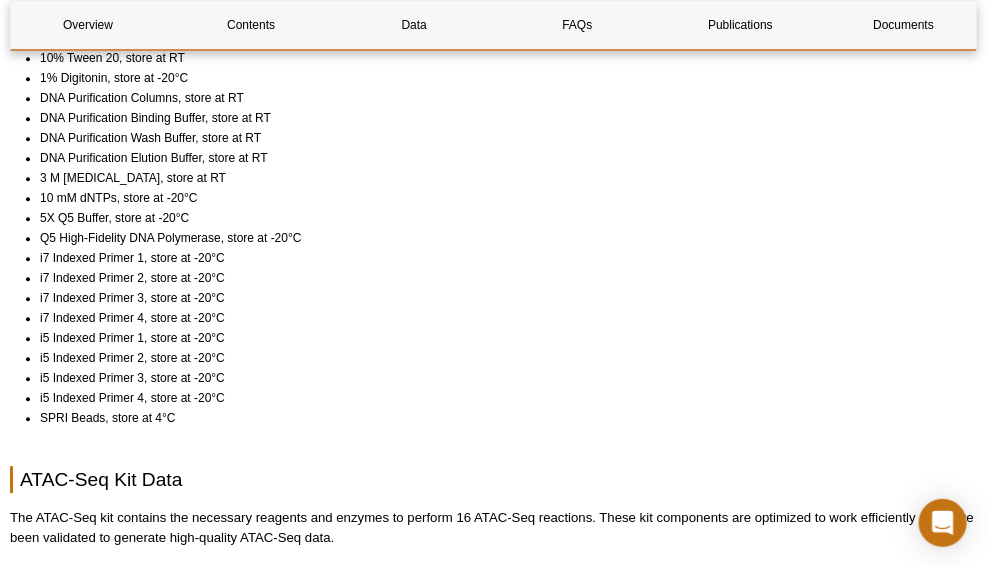 scroll, scrollTop: 1582, scrollLeft: 0, axis: vertical 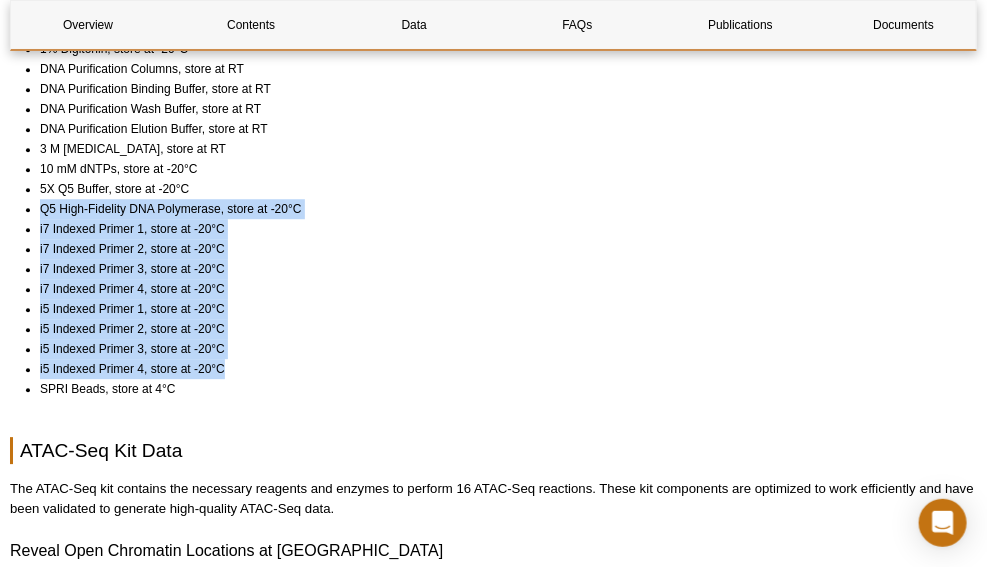 drag, startPoint x: 368, startPoint y: 367, endPoint x: 369, endPoint y: 179, distance: 188.00266 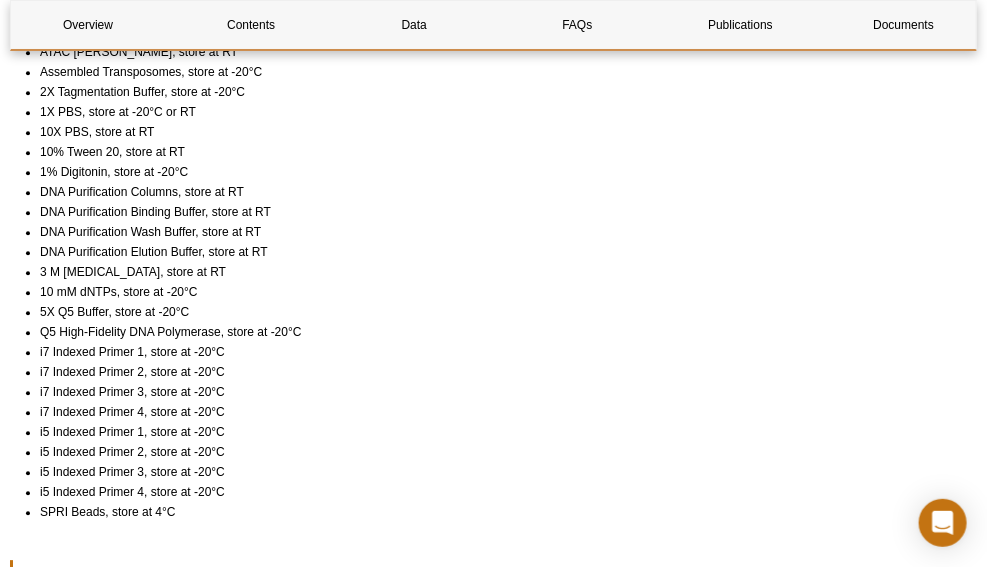 scroll, scrollTop: 1330, scrollLeft: 0, axis: vertical 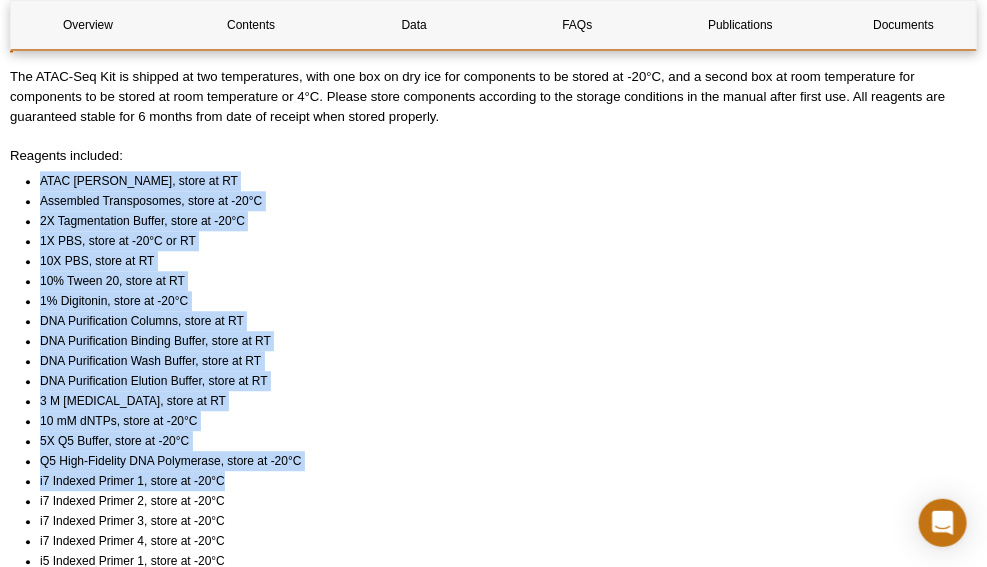 drag, startPoint x: 344, startPoint y: 149, endPoint x: 458, endPoint y: 471, distance: 341.58453 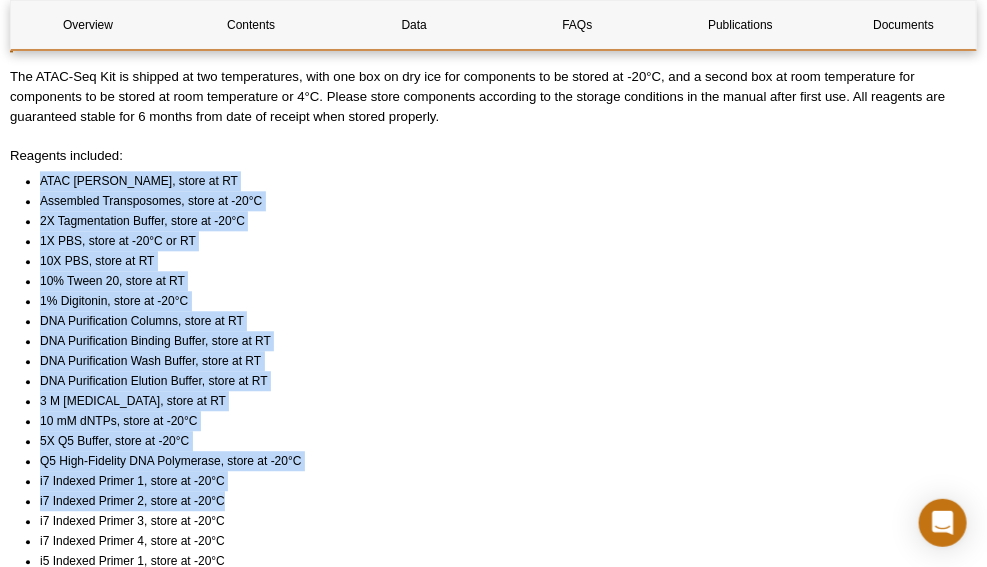 drag, startPoint x: 458, startPoint y: 494, endPoint x: 428, endPoint y: 161, distance: 334.34863 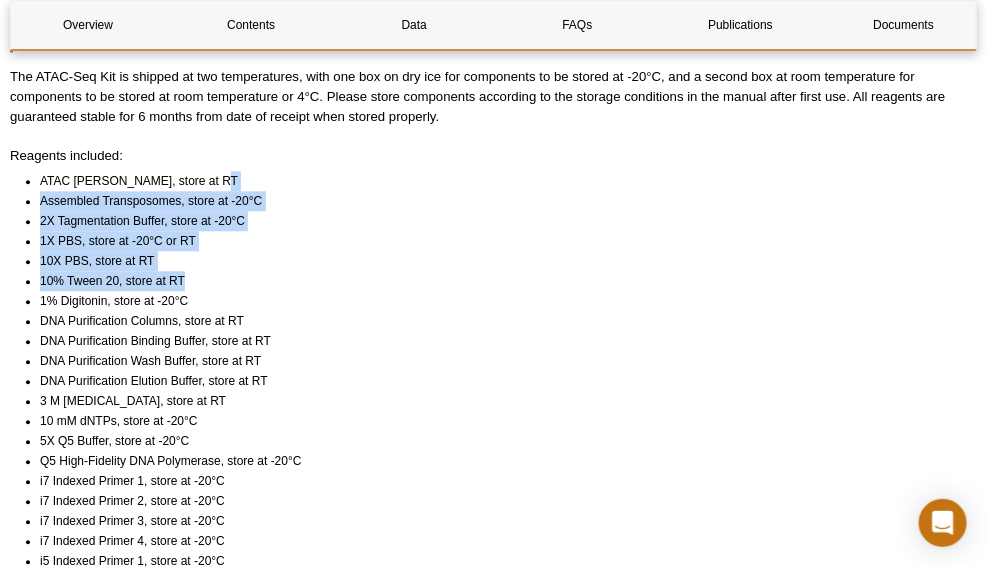 drag, startPoint x: 426, startPoint y: 282, endPoint x: 426, endPoint y: 175, distance: 107 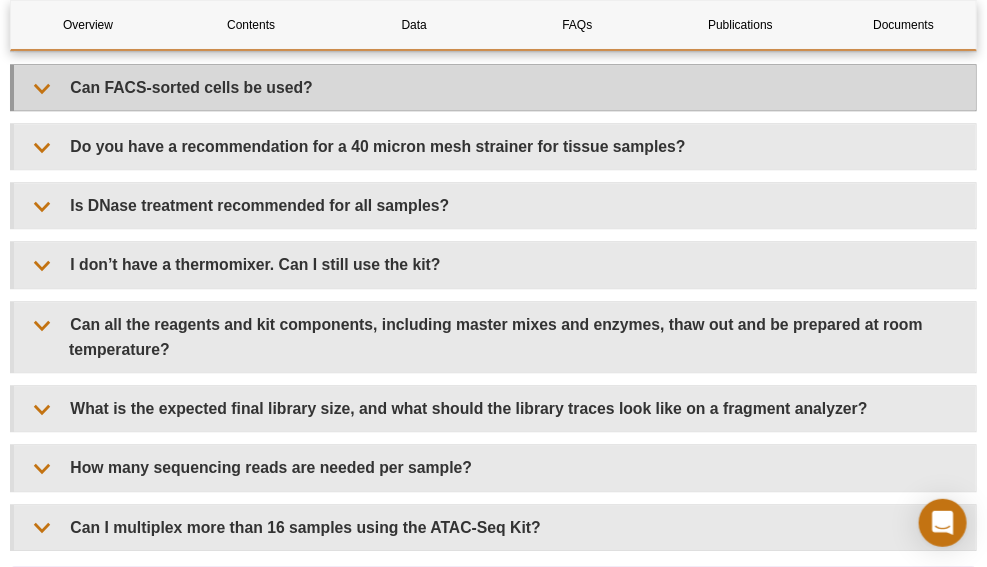 scroll, scrollTop: 3800, scrollLeft: 0, axis: vertical 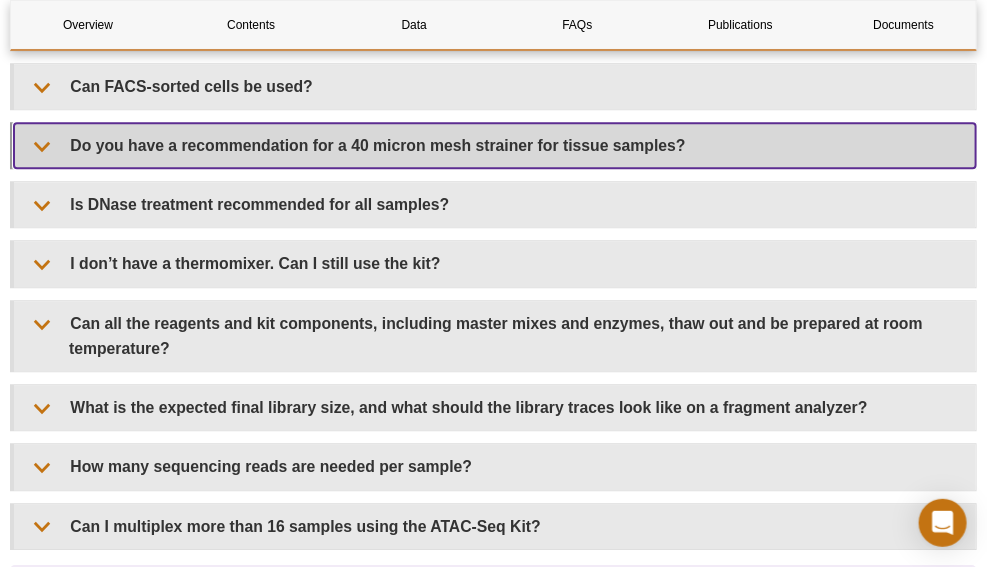 click on "Do you have a recommendation for a 40 micron mesh strainer for tissue samples?" at bounding box center [495, 145] 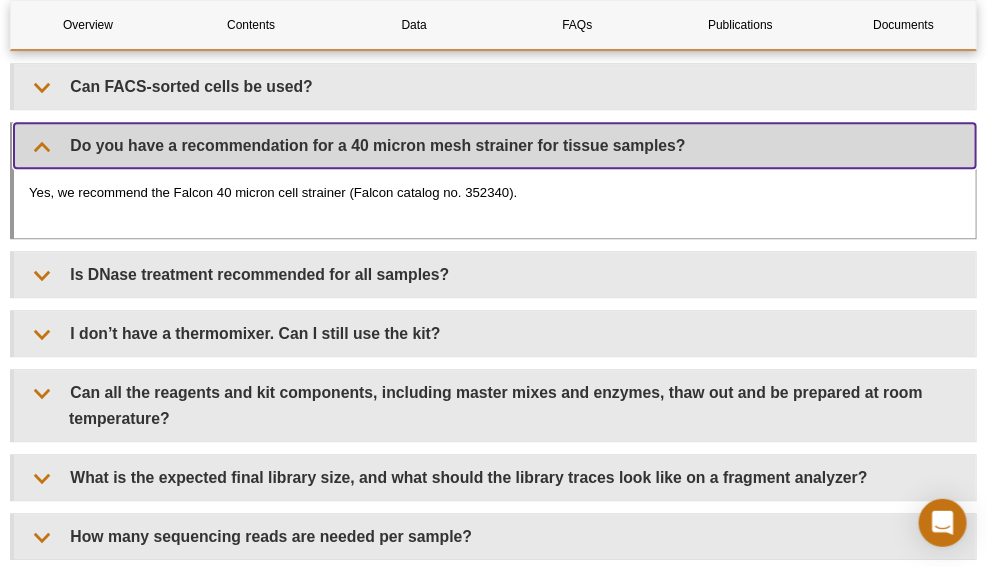 click on "Do you have a recommendation for a 40 micron mesh strainer for tissue samples?" at bounding box center [495, 145] 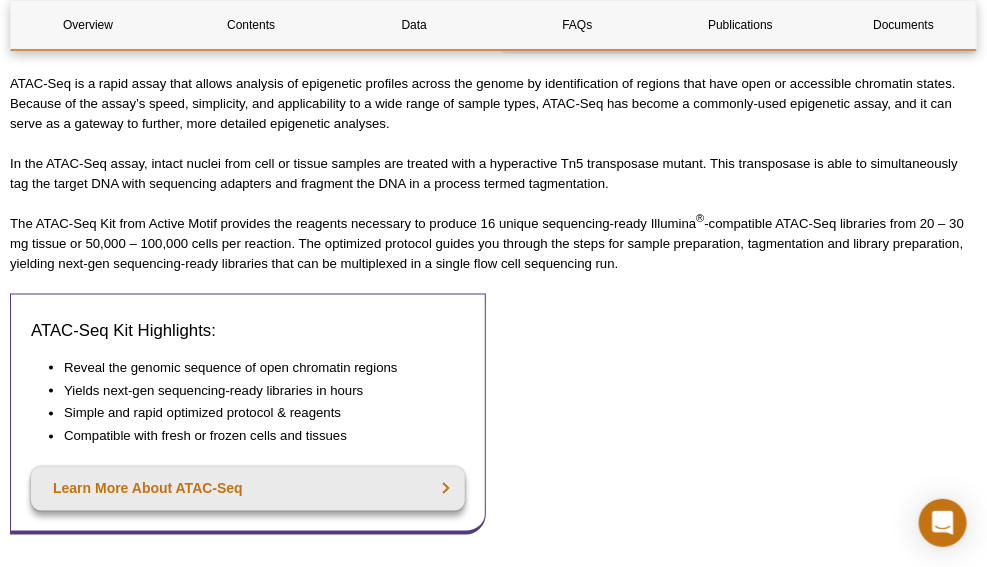 scroll, scrollTop: 754, scrollLeft: 0, axis: vertical 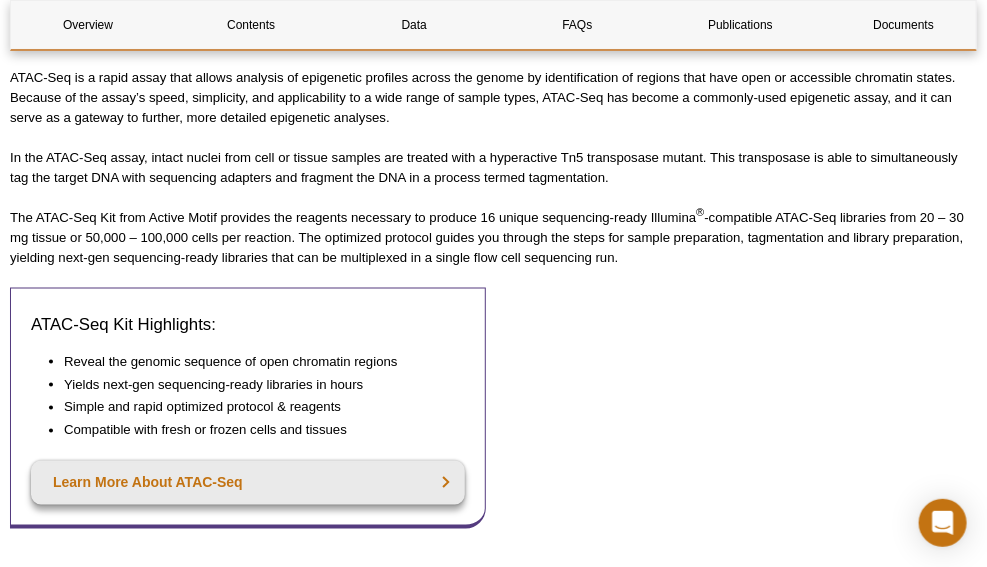 click on "The ATAC-Seq Kit from Active Motif provides the reagents necessary to produce 16 unique sequencing-ready Illumina ® -compatible ATAC-Seq libraries from 20 – 30 mg tissue or 50,000 – 100,000 cells per reaction. The optimized protocol guides you through the steps for sample preparation, tagmentation and library preparation, yielding next-gen sequencing-ready libraries that can be multiplexed in a single flow cell sequencing run." at bounding box center [493, 238] 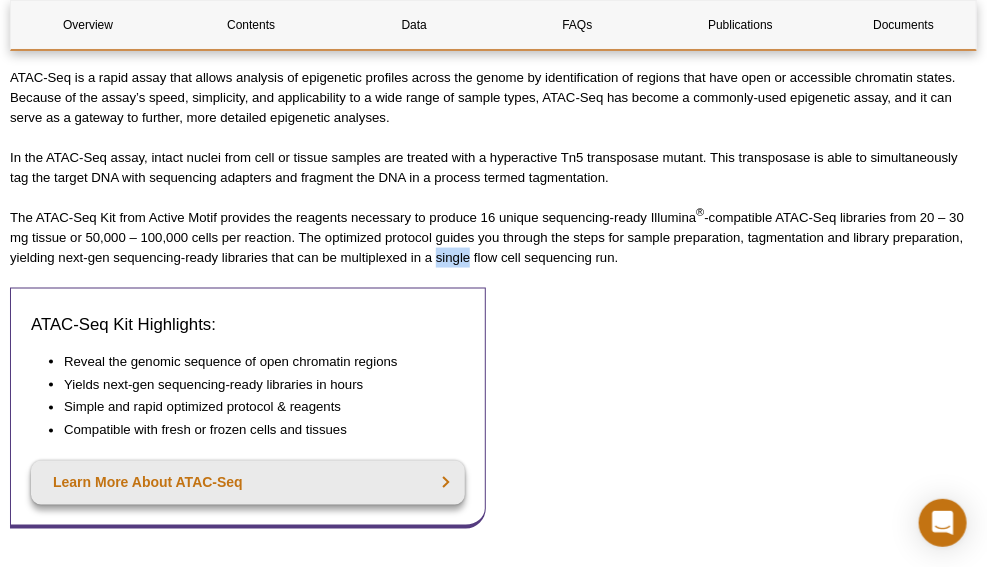 click on "The ATAC-Seq Kit from Active Motif provides the reagents necessary to produce 16 unique sequencing-ready Illumina ® -compatible ATAC-Seq libraries from 20 – 30 mg tissue or 50,000 – 100,000 cells per reaction. The optimized protocol guides you through the steps for sample preparation, tagmentation and library preparation, yielding next-gen sequencing-ready libraries that can be multiplexed in a single flow cell sequencing run." at bounding box center [493, 238] 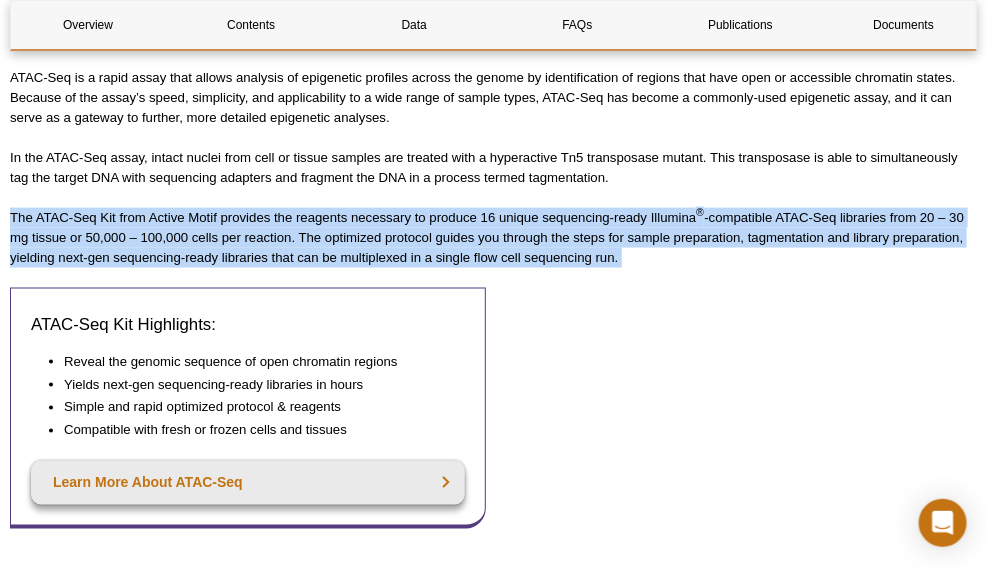 click on "The ATAC-Seq Kit from Active Motif provides the reagents necessary to produce 16 unique sequencing-ready Illumina ® -compatible ATAC-Seq libraries from 20 – 30 mg tissue or 50,000 – 100,000 cells per reaction. The optimized protocol guides you through the steps for sample preparation, tagmentation and library preparation, yielding next-gen sequencing-ready libraries that can be multiplexed in a single flow cell sequencing run." at bounding box center (493, 238) 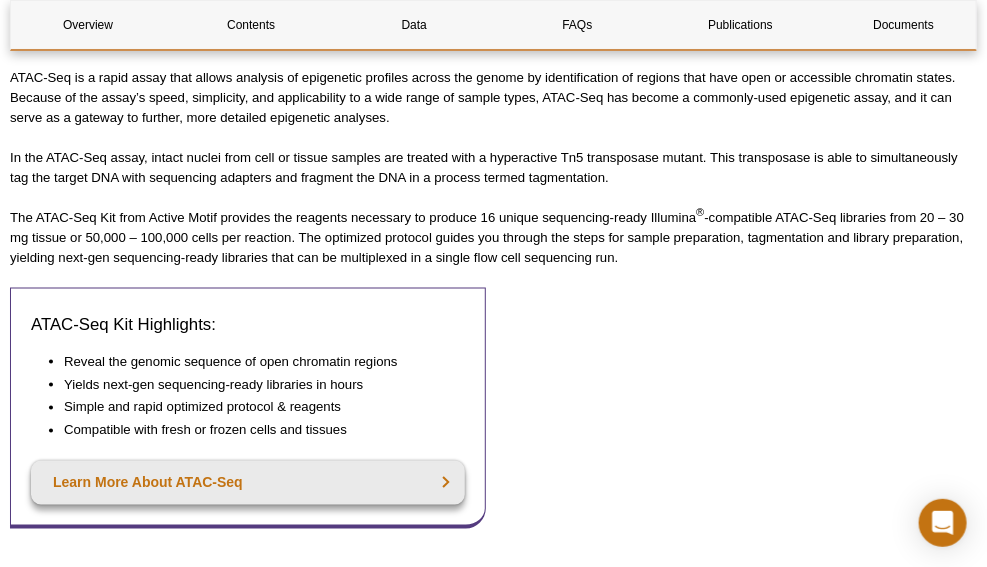 click on "The ATAC-Seq Kit from Active Motif provides the reagents necessary to produce 16 unique sequencing-ready Illumina ® -compatible ATAC-Seq libraries from 20 – 30 mg tissue or 50,000 – 100,000 cells per reaction. The optimized protocol guides you through the steps for sample preparation, tagmentation and library preparation, yielding next-gen sequencing-ready libraries that can be multiplexed in a single flow cell sequencing run." at bounding box center [493, 238] 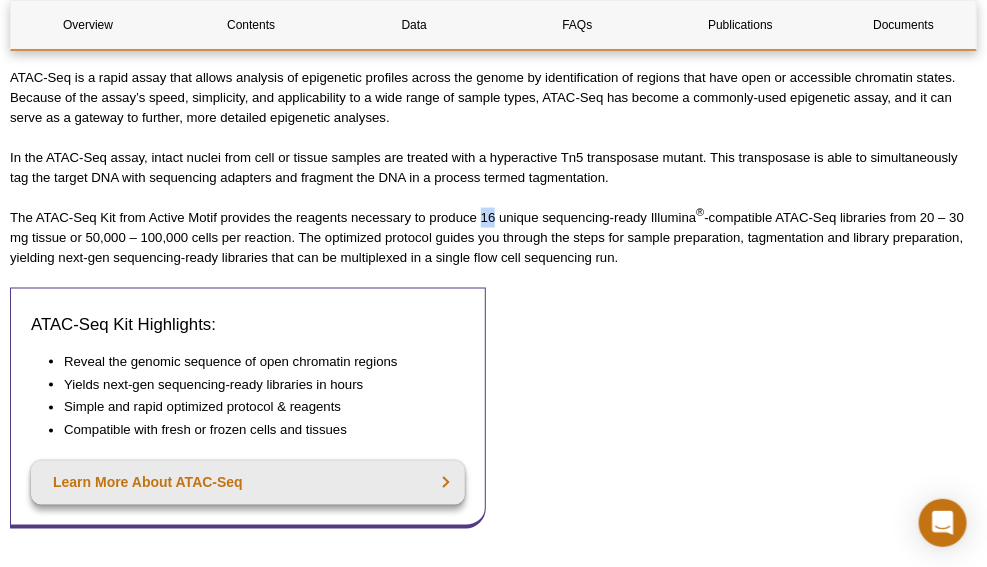 click on "The ATAC-Seq Kit from Active Motif provides the reagents necessary to produce 16 unique sequencing-ready Illumina ® -compatible ATAC-Seq libraries from 20 – 30 mg tissue or 50,000 – 100,000 cells per reaction. The optimized protocol guides you through the steps for sample preparation, tagmentation and library preparation, yielding next-gen sequencing-ready libraries that can be multiplexed in a single flow cell sequencing run." at bounding box center (493, 238) 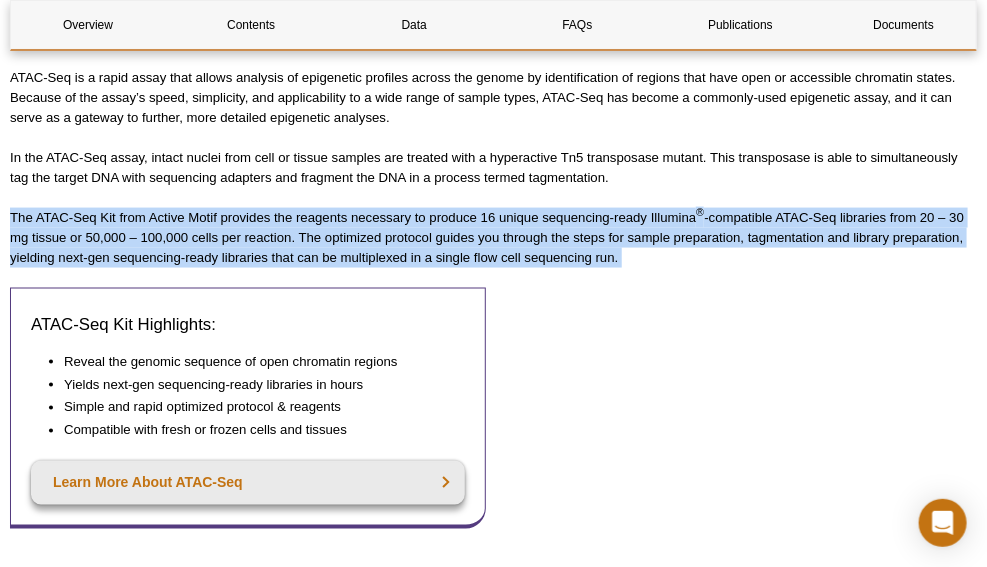 click on "The ATAC-Seq Kit from Active Motif provides the reagents necessary to produce 16 unique sequencing-ready Illumina ® -compatible ATAC-Seq libraries from 20 – 30 mg tissue or 50,000 – 100,000 cells per reaction. The optimized protocol guides you through the steps for sample preparation, tagmentation and library preparation, yielding next-gen sequencing-ready libraries that can be multiplexed in a single flow cell sequencing run." at bounding box center (493, 238) 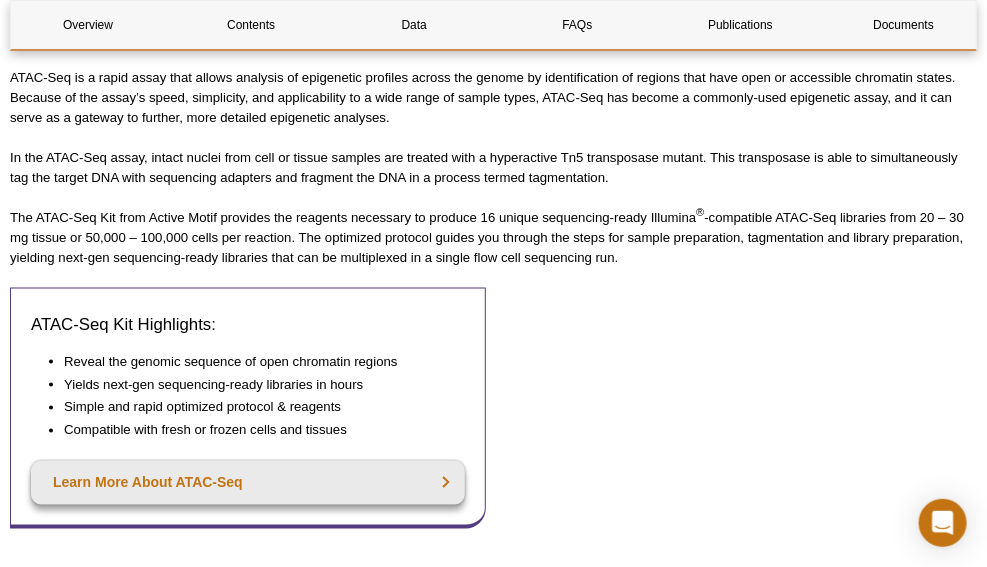 click on "The ATAC-Seq Kit from Active Motif provides the reagents necessary to produce 16 unique sequencing-ready Illumina ® -compatible ATAC-Seq libraries from 20 – 30 mg tissue or 50,000 – 100,000 cells per reaction. The optimized protocol guides you through the steps for sample preparation, tagmentation and library preparation, yielding next-gen sequencing-ready libraries that can be multiplexed in a single flow cell sequencing run." at bounding box center (493, 238) 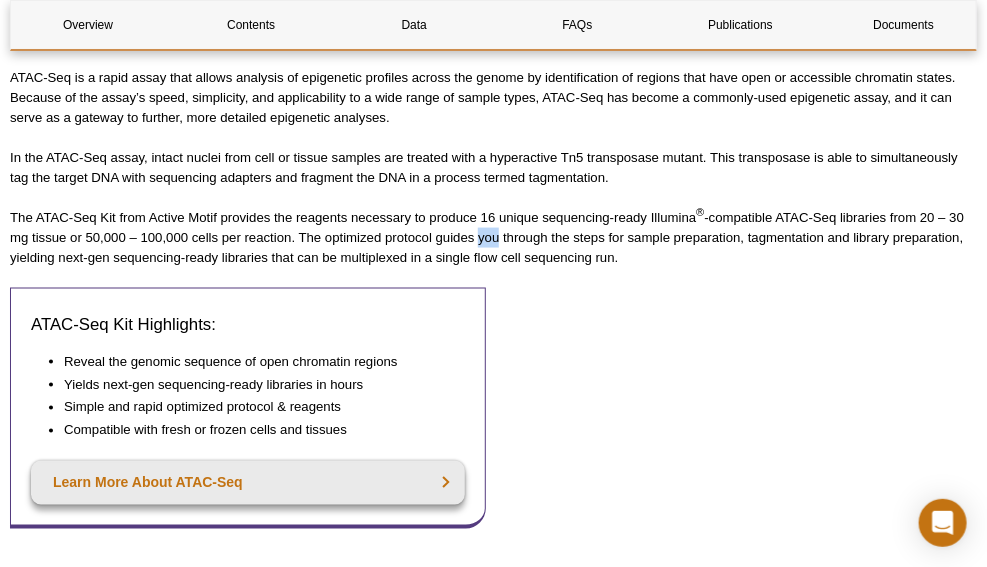 click on "The ATAC-Seq Kit from Active Motif provides the reagents necessary to produce 16 unique sequencing-ready Illumina ® -compatible ATAC-Seq libraries from 20 – 30 mg tissue or 50,000 – 100,000 cells per reaction. The optimized protocol guides you through the steps for sample preparation, tagmentation and library preparation, yielding next-gen sequencing-ready libraries that can be multiplexed in a single flow cell sequencing run." at bounding box center [493, 238] 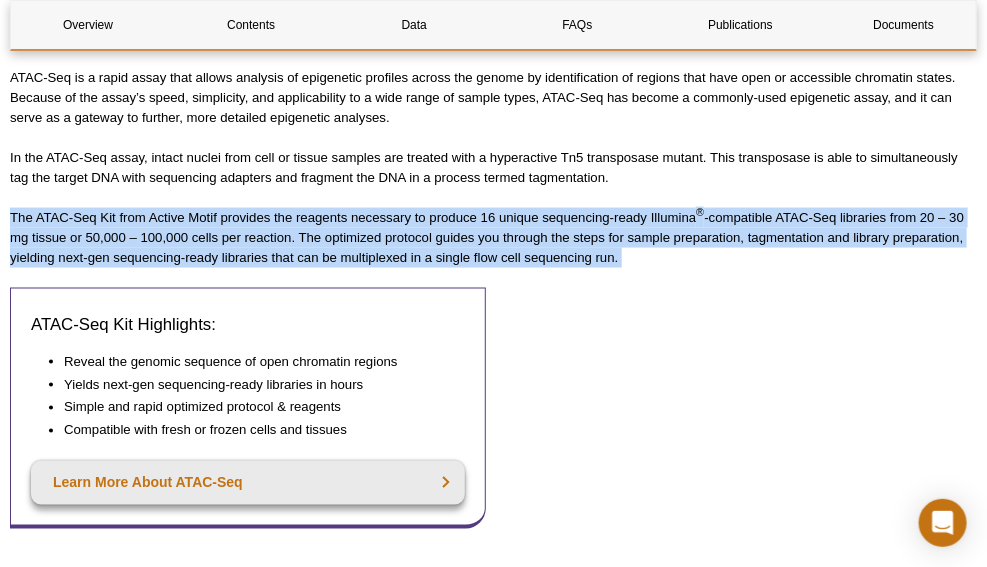 click on "The ATAC-Seq Kit from Active Motif provides the reagents necessary to produce 16 unique sequencing-ready Illumina ® -compatible ATAC-Seq libraries from 20 – 30 mg tissue or 50,000 – 100,000 cells per reaction. The optimized protocol guides you through the steps for sample preparation, tagmentation and library preparation, yielding next-gen sequencing-ready libraries that can be multiplexed in a single flow cell sequencing run." at bounding box center (493, 238) 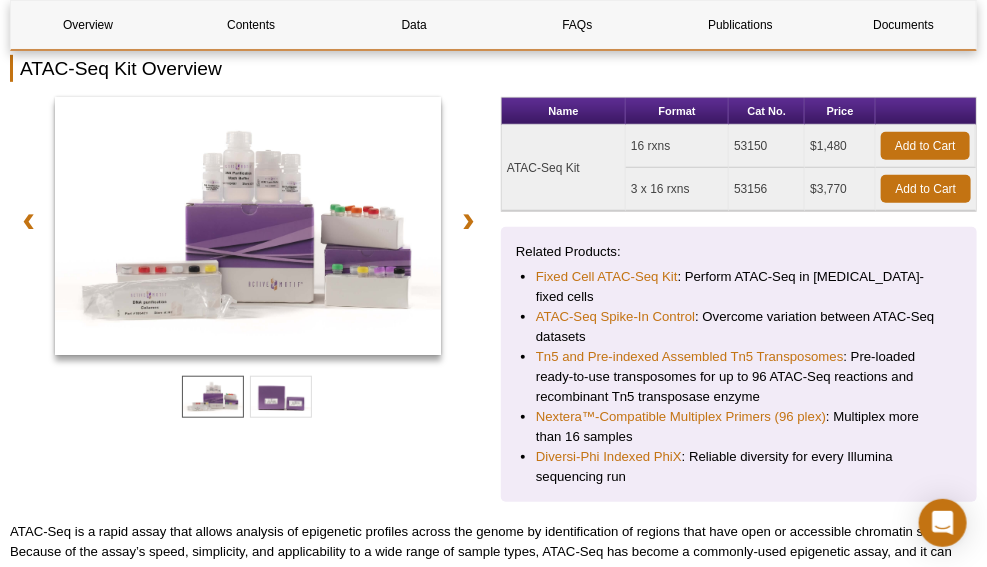 scroll, scrollTop: 0, scrollLeft: 0, axis: both 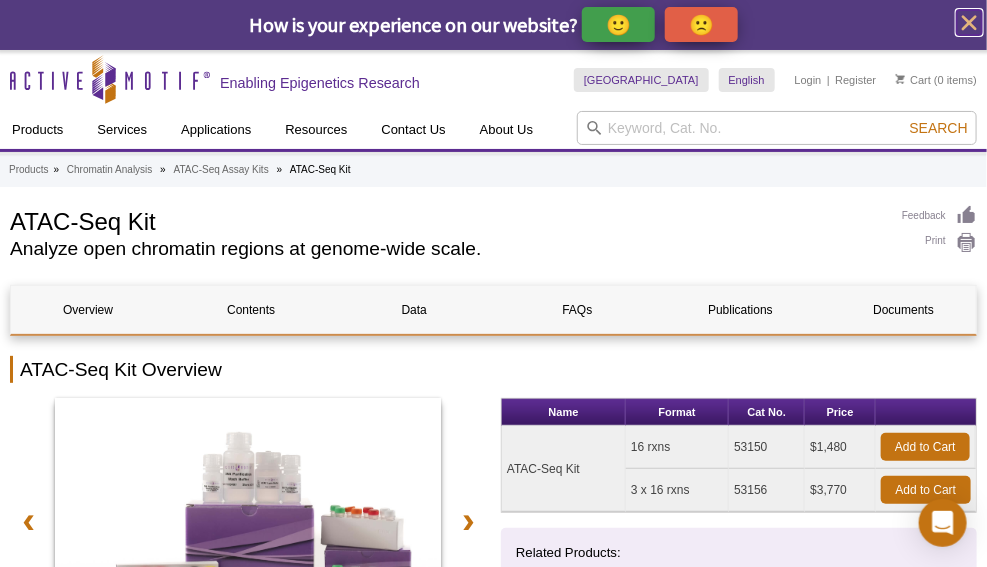 click 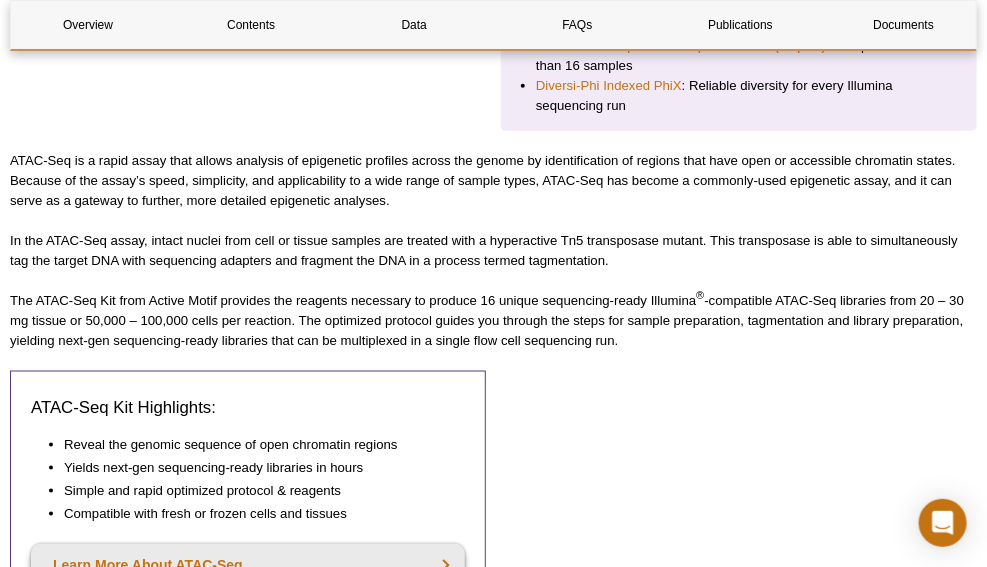 scroll, scrollTop: 625, scrollLeft: 0, axis: vertical 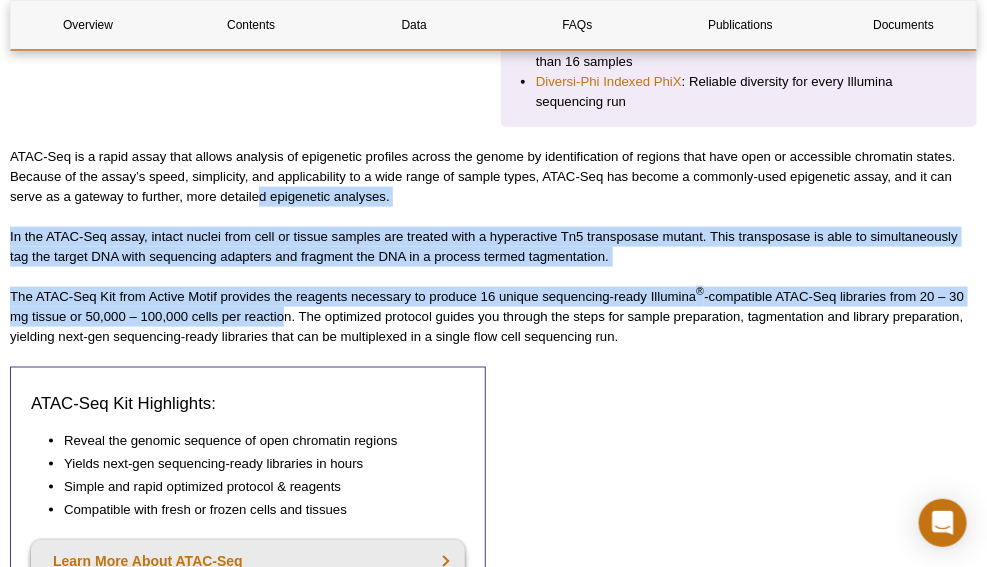 drag, startPoint x: 256, startPoint y: 190, endPoint x: 287, endPoint y: 315, distance: 128.78665 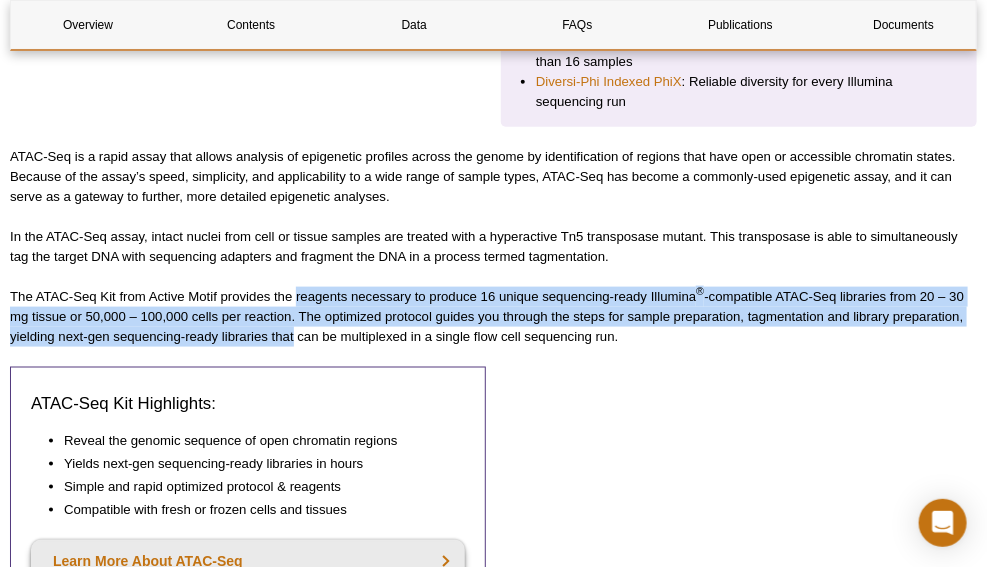 drag, startPoint x: 294, startPoint y: 295, endPoint x: 295, endPoint y: 331, distance: 36.013885 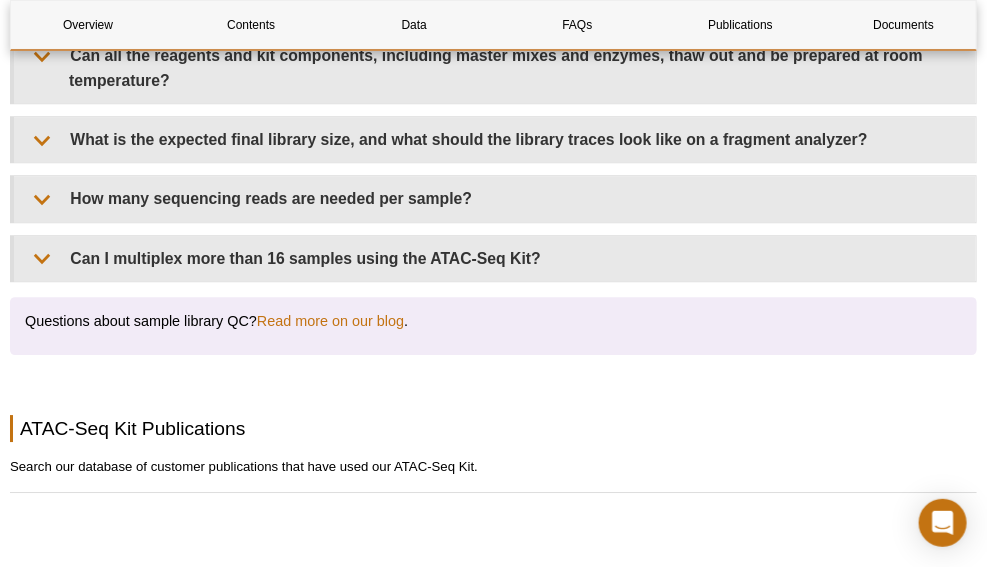 scroll, scrollTop: 4018, scrollLeft: 0, axis: vertical 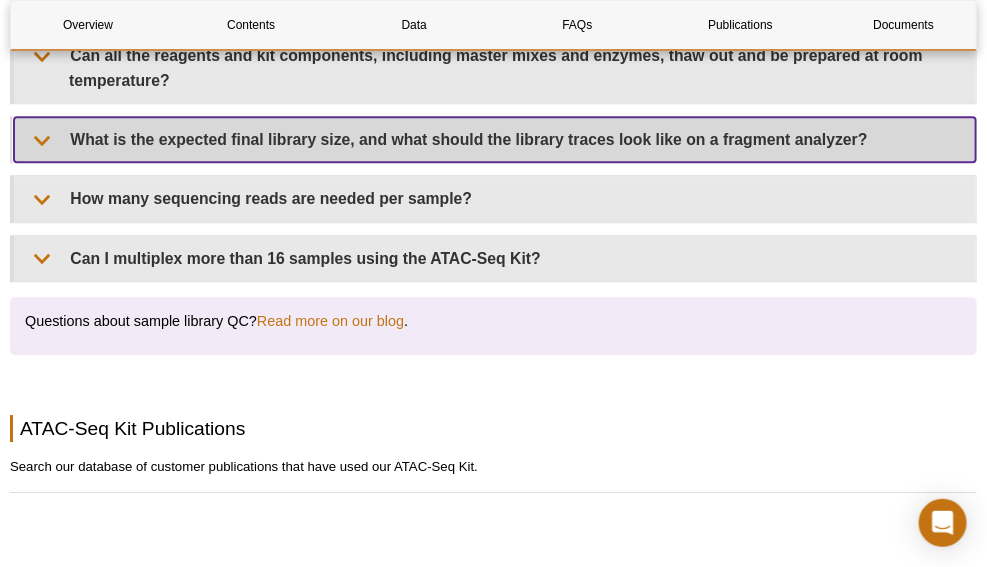 click on "What is the expected final library size, and what should the library traces look like on a fragment analyzer?" at bounding box center (495, 139) 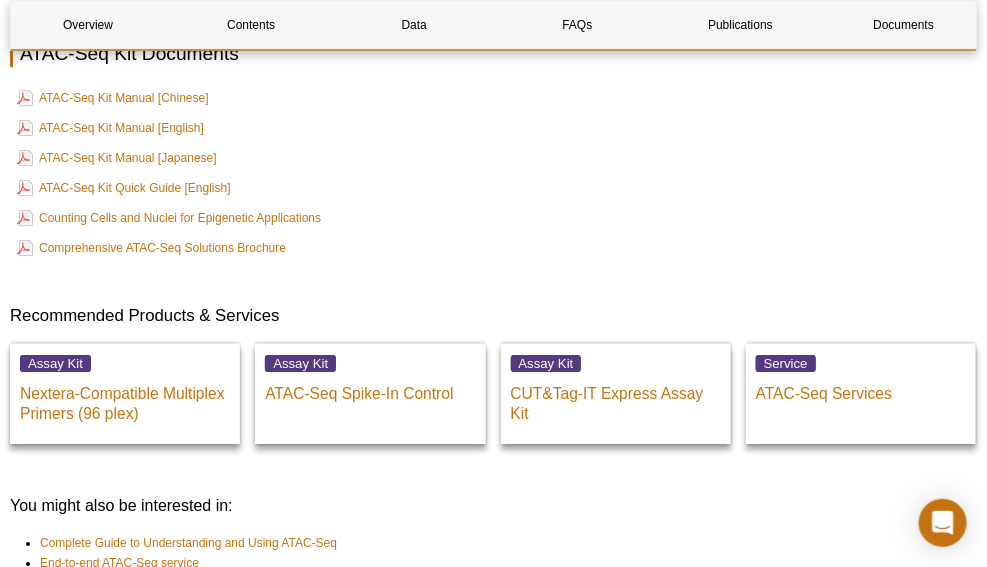 scroll, scrollTop: 6545, scrollLeft: 0, axis: vertical 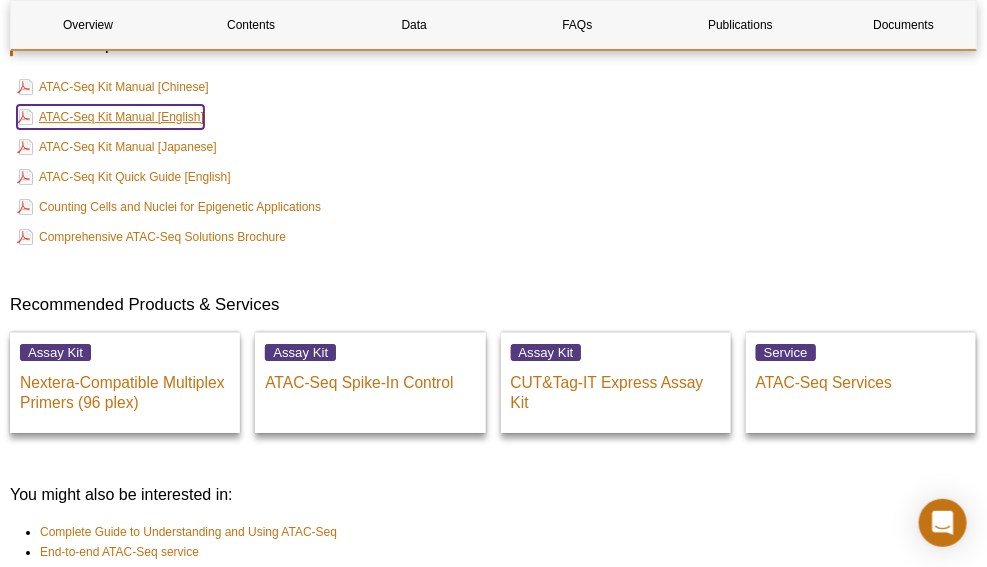 click on "ATAC-Seq Kit Manual [English]" at bounding box center [110, 117] 